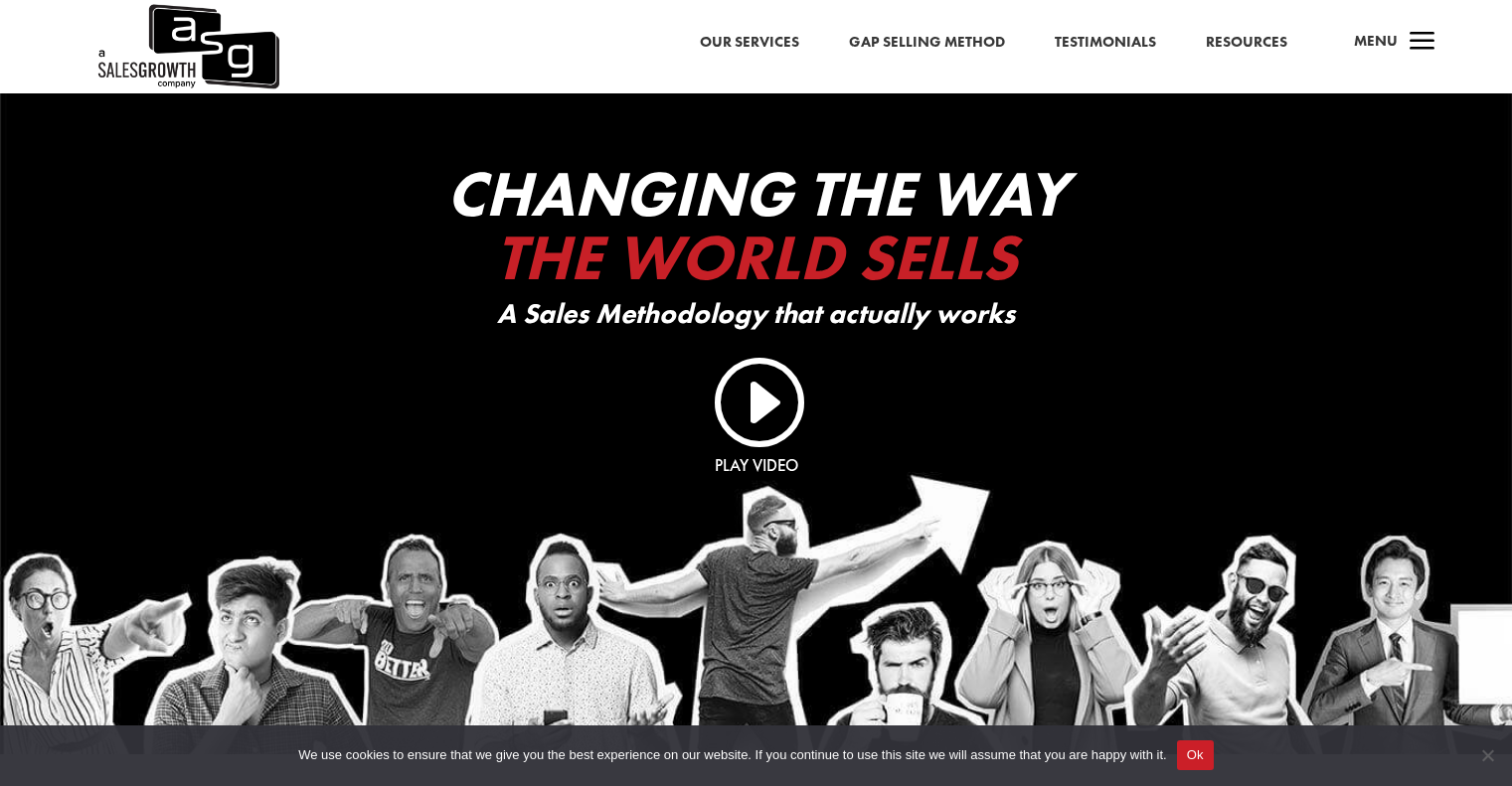 scroll, scrollTop: 0, scrollLeft: 0, axis: both 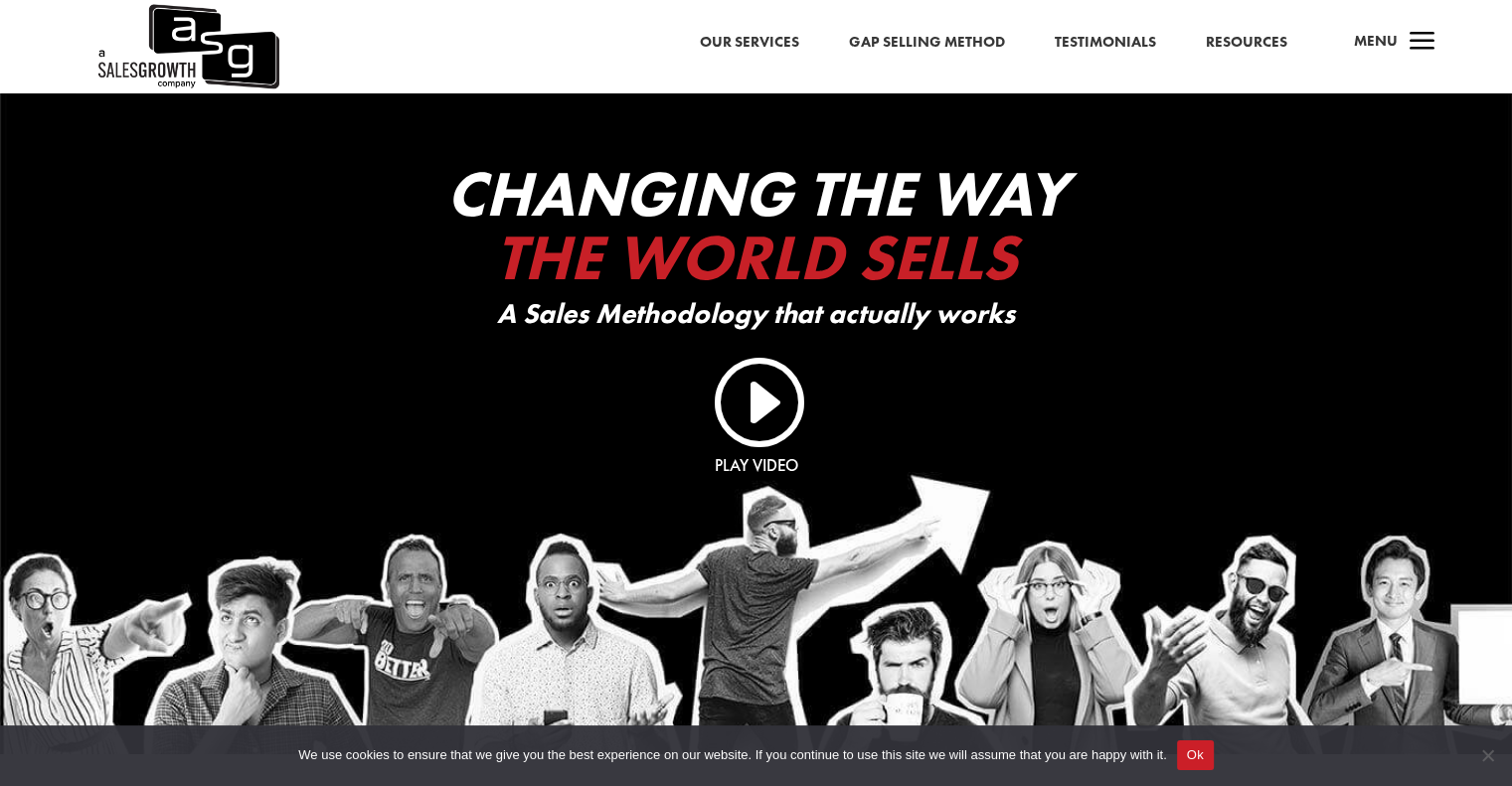 click on "Resources" at bounding box center [1247, 43] 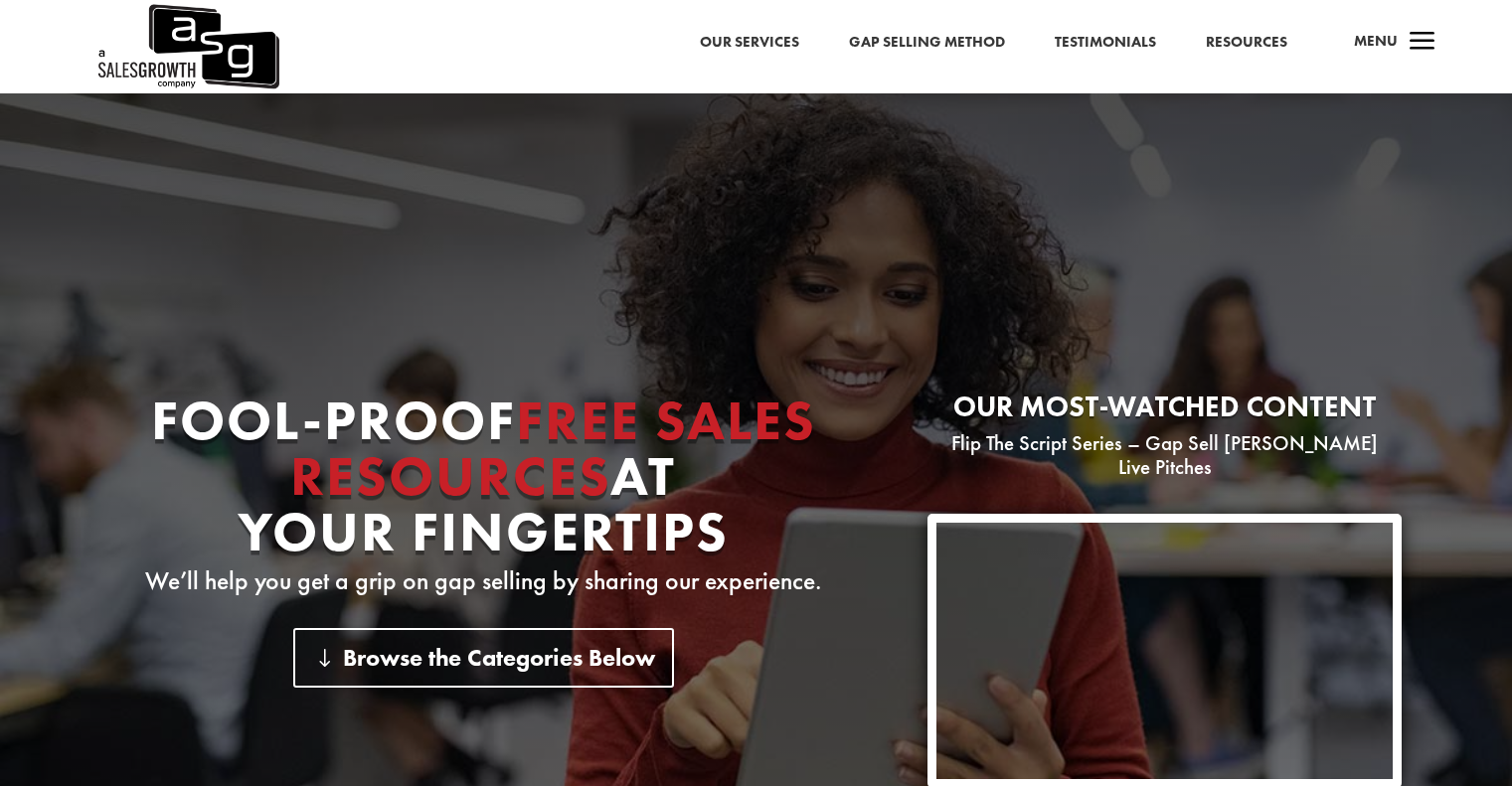 scroll, scrollTop: 0, scrollLeft: 0, axis: both 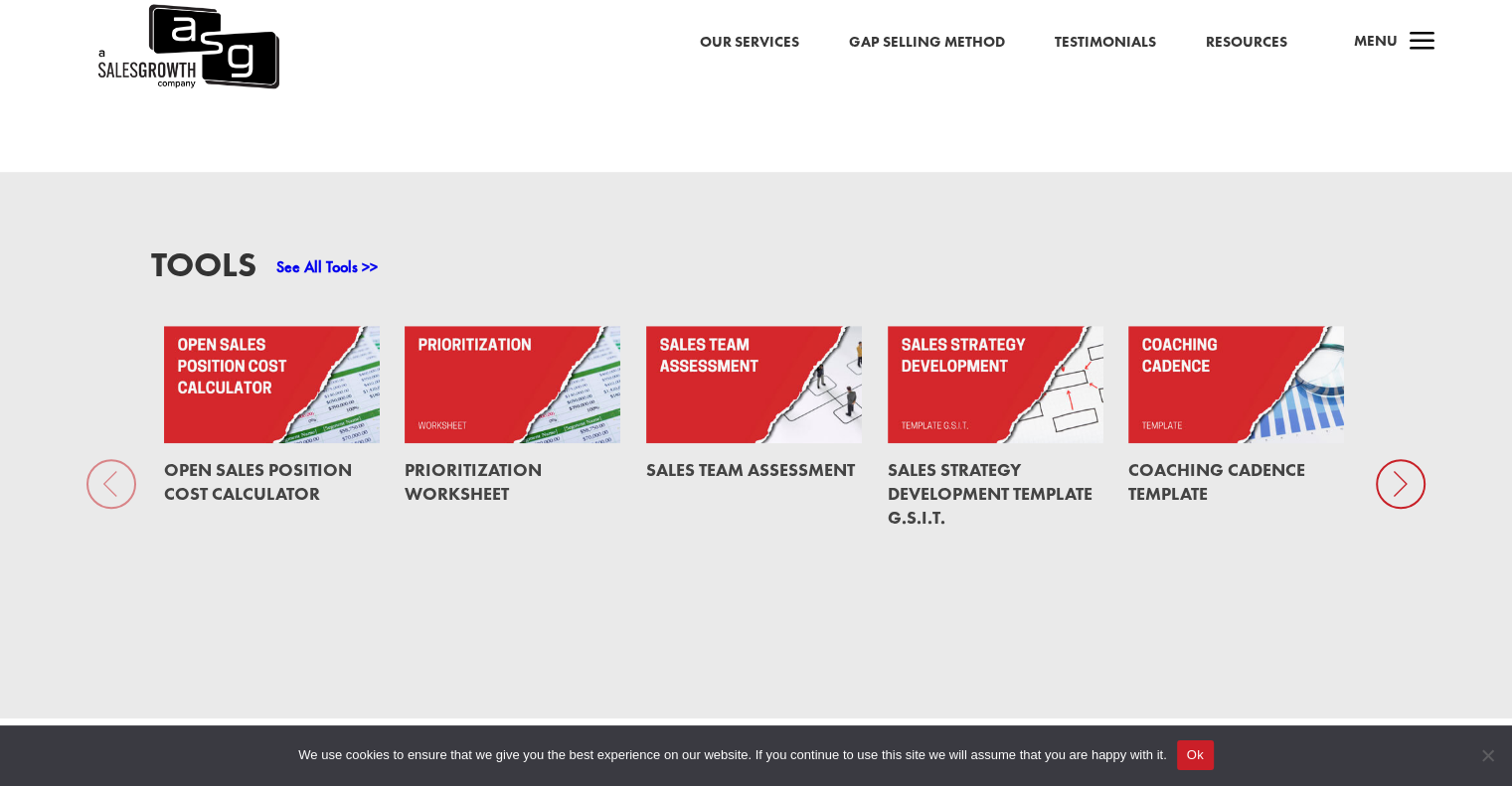 click on "See All Tools >>" at bounding box center (327, 266) 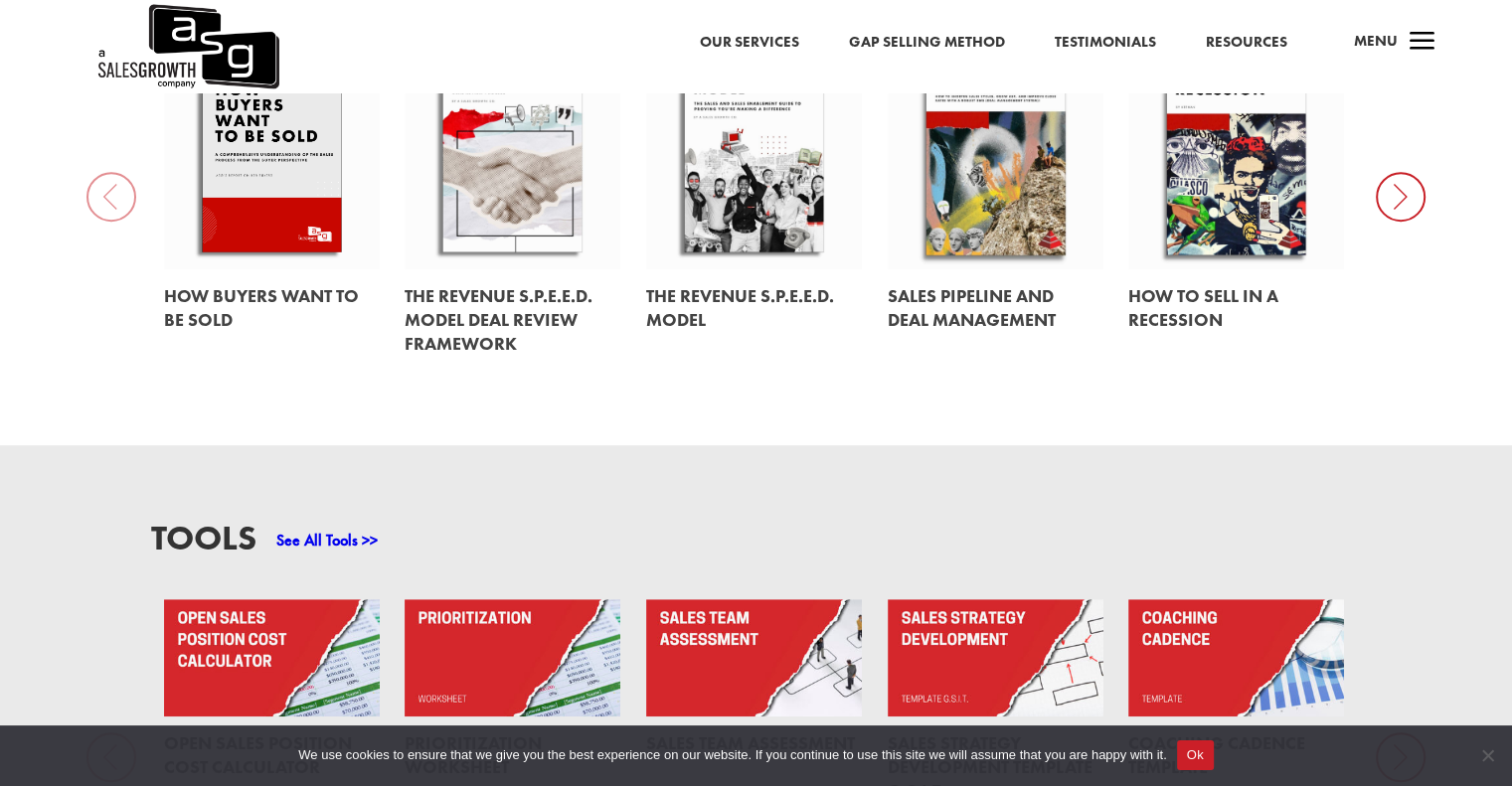 scroll, scrollTop: 894, scrollLeft: 0, axis: vertical 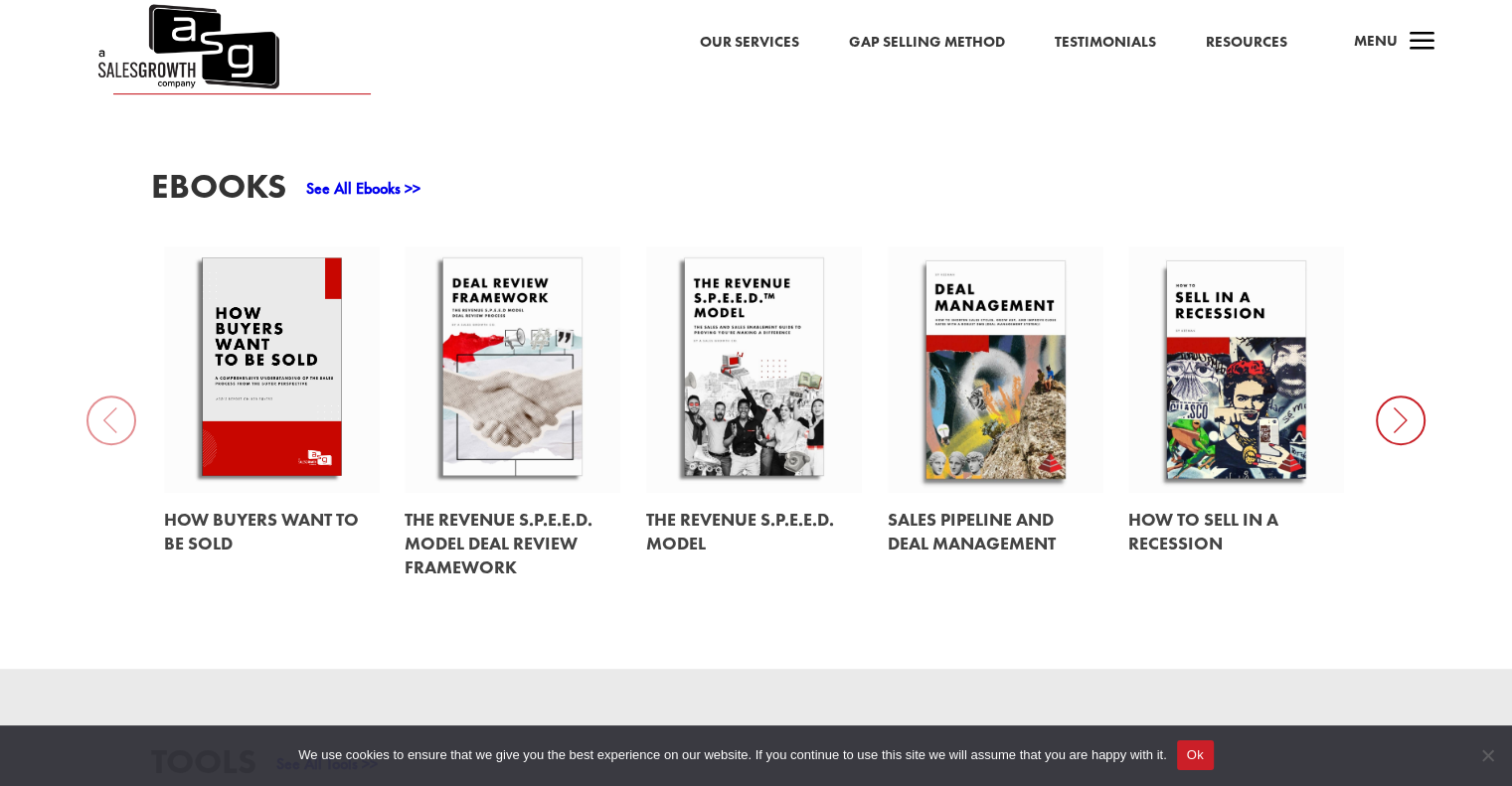 click at bounding box center [1401, 420] 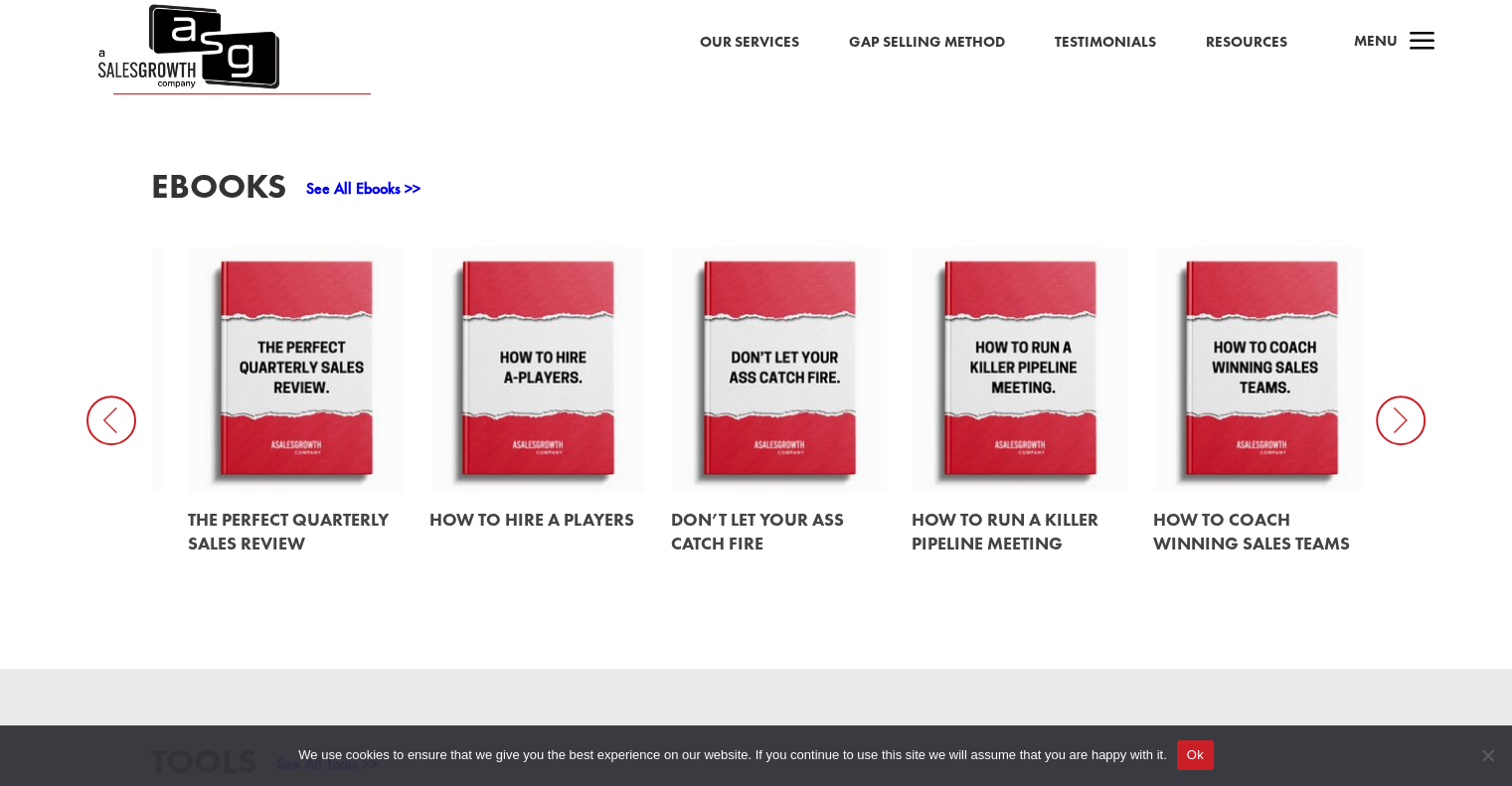 click at bounding box center (1401, 420) 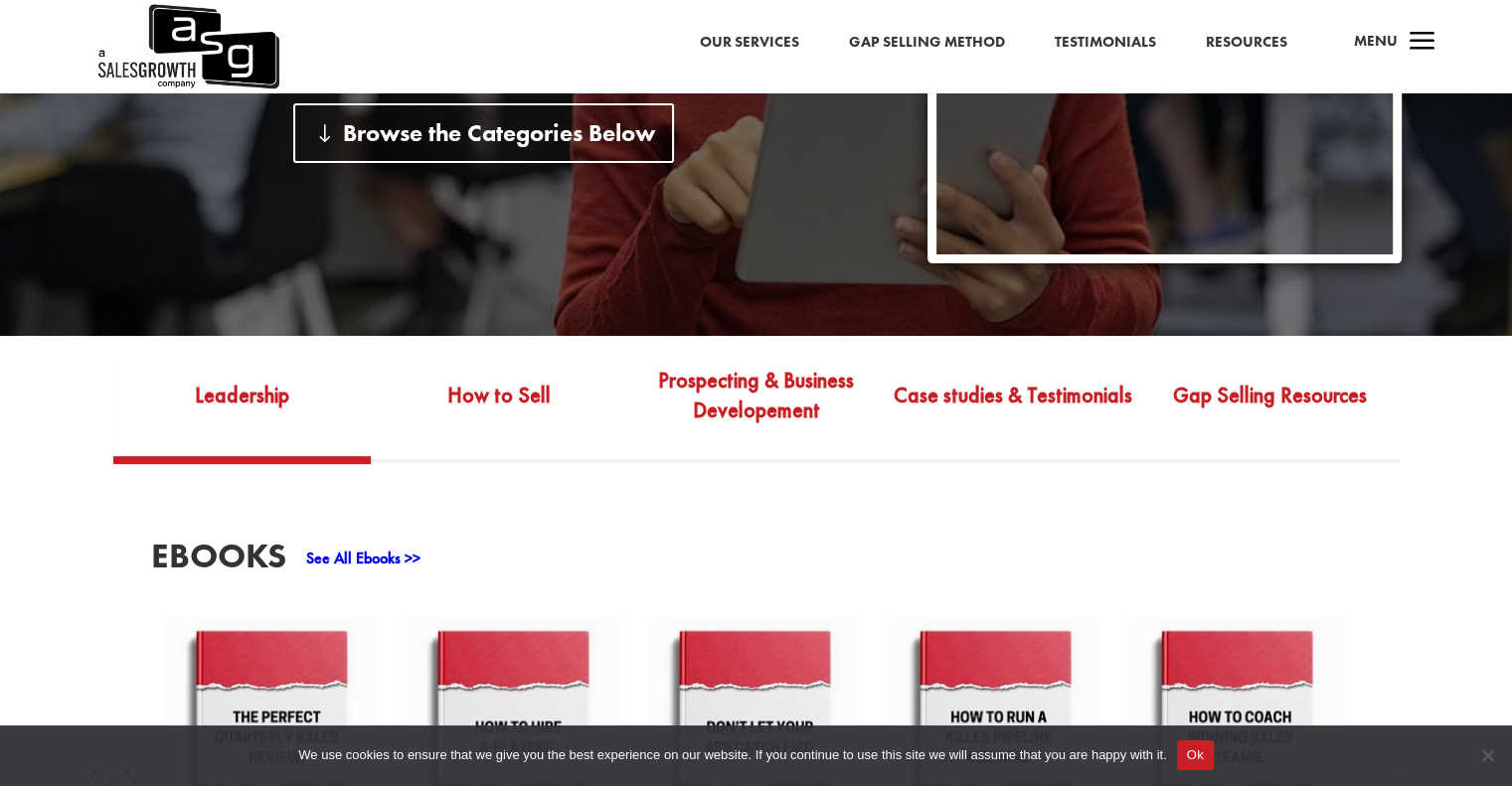 scroll, scrollTop: 497, scrollLeft: 0, axis: vertical 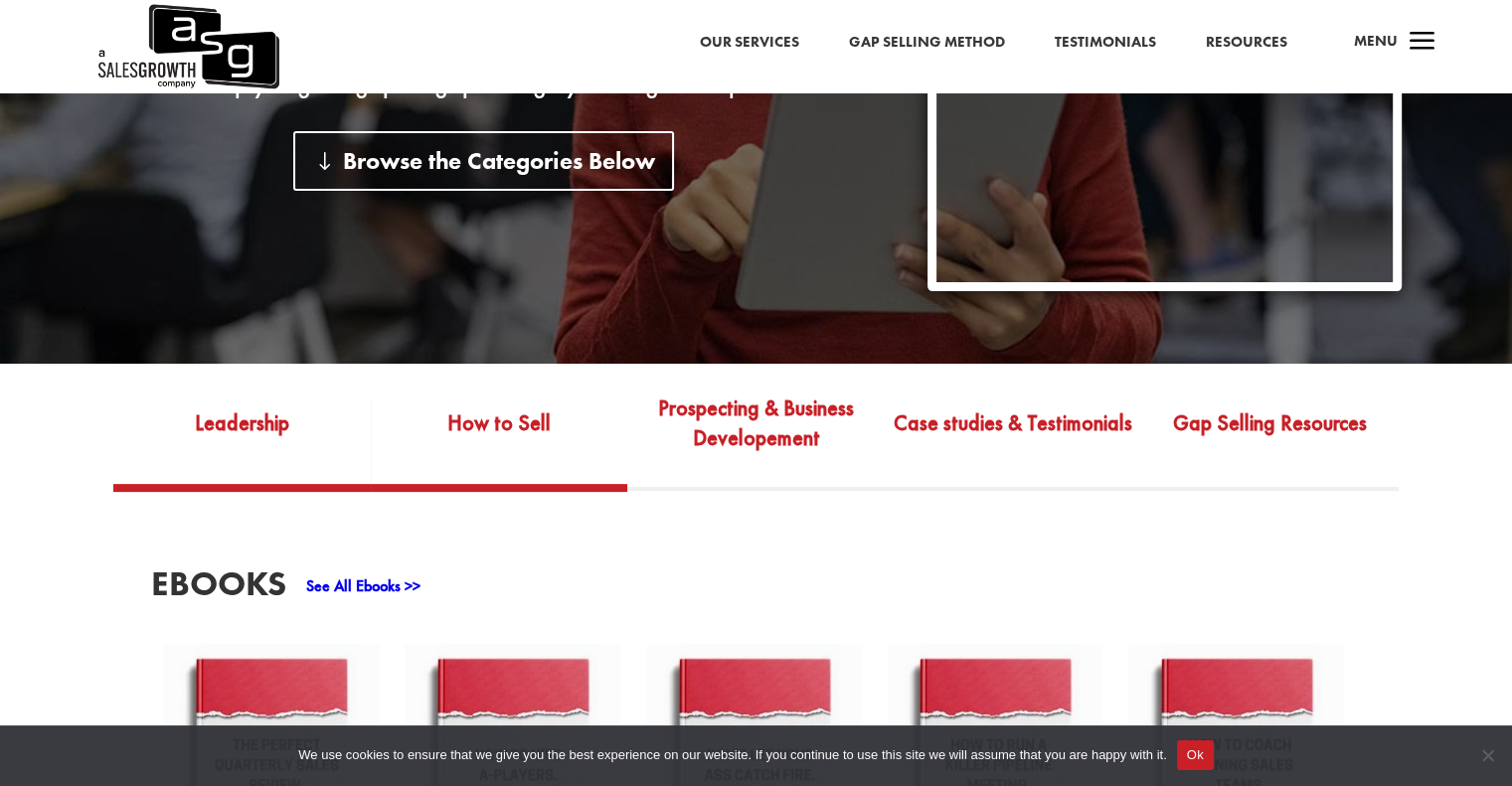click on "How to Sell" at bounding box center [499, 437] 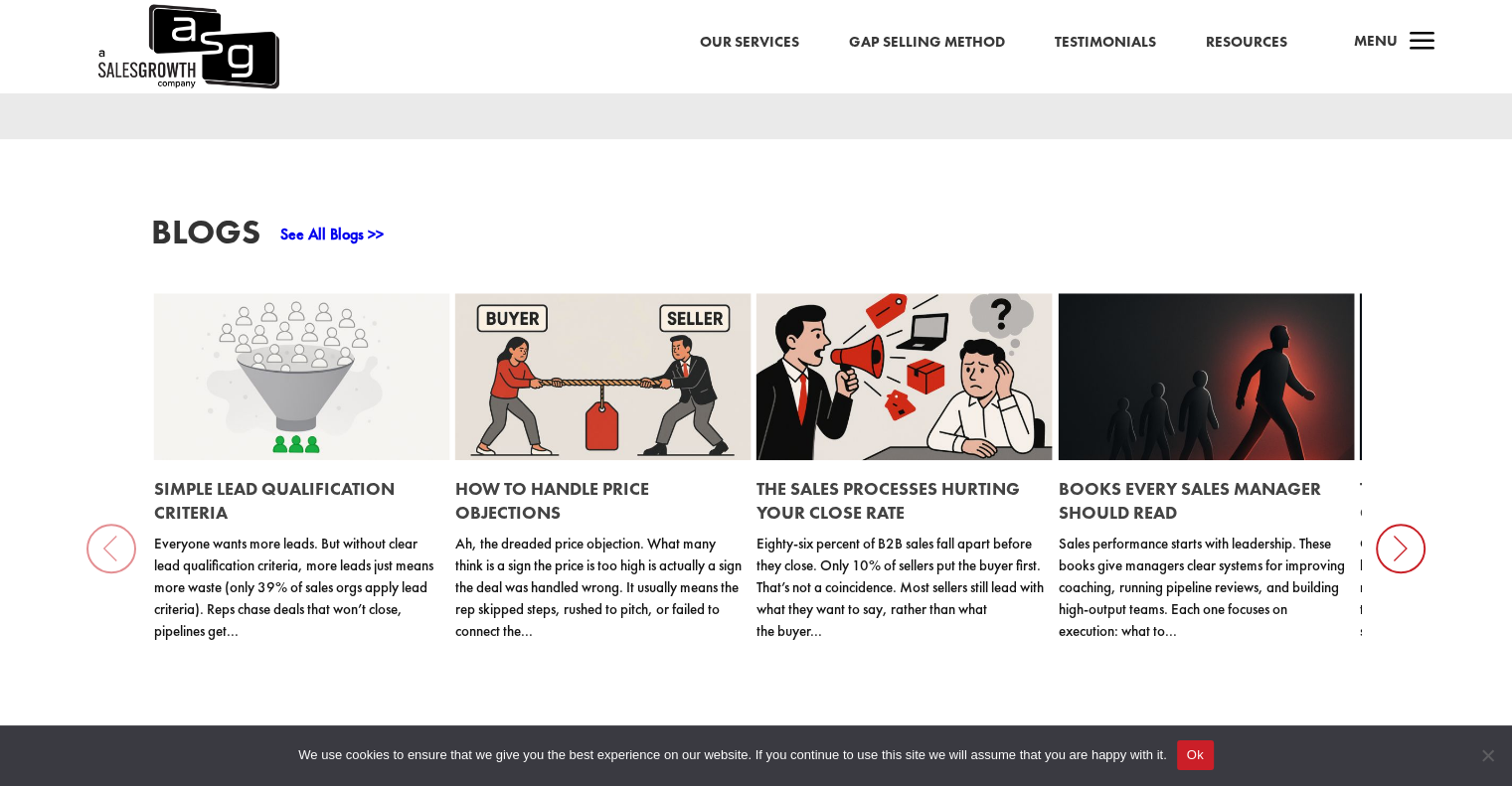 scroll, scrollTop: 1888, scrollLeft: 0, axis: vertical 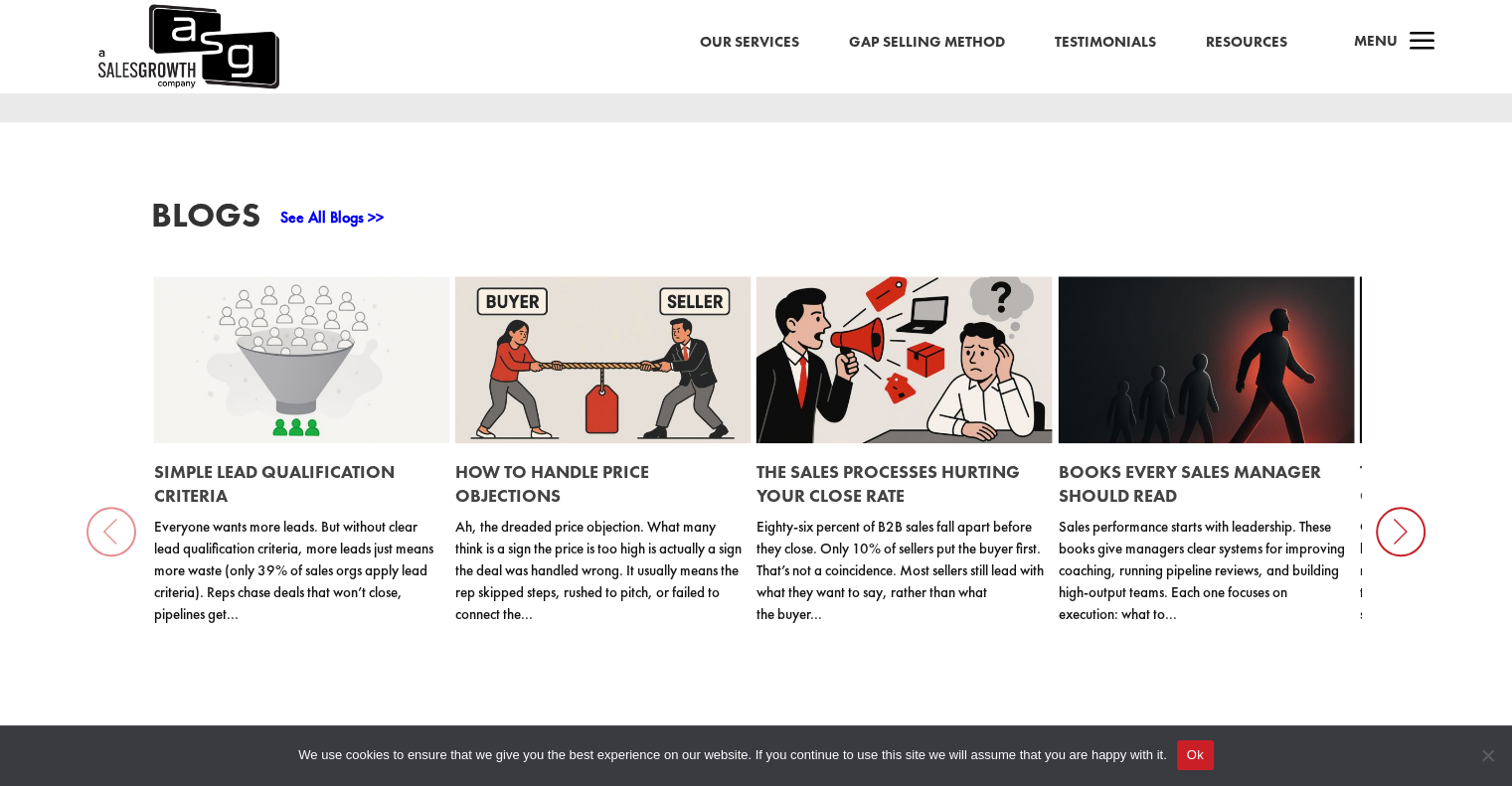 click at bounding box center [1401, 532] 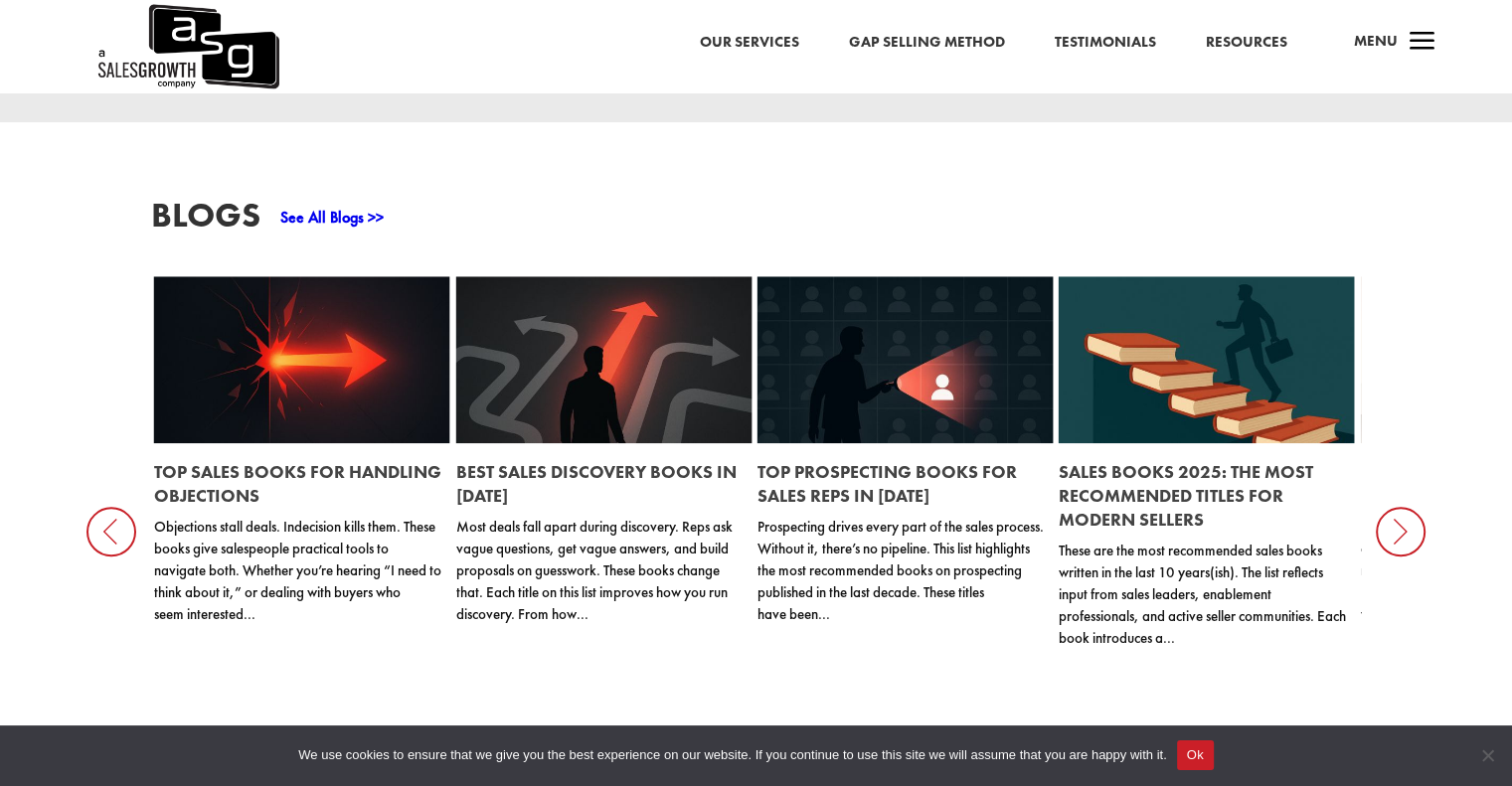click on "Top Prospecting Books for Sales Reps in 2025" at bounding box center [887, 483] 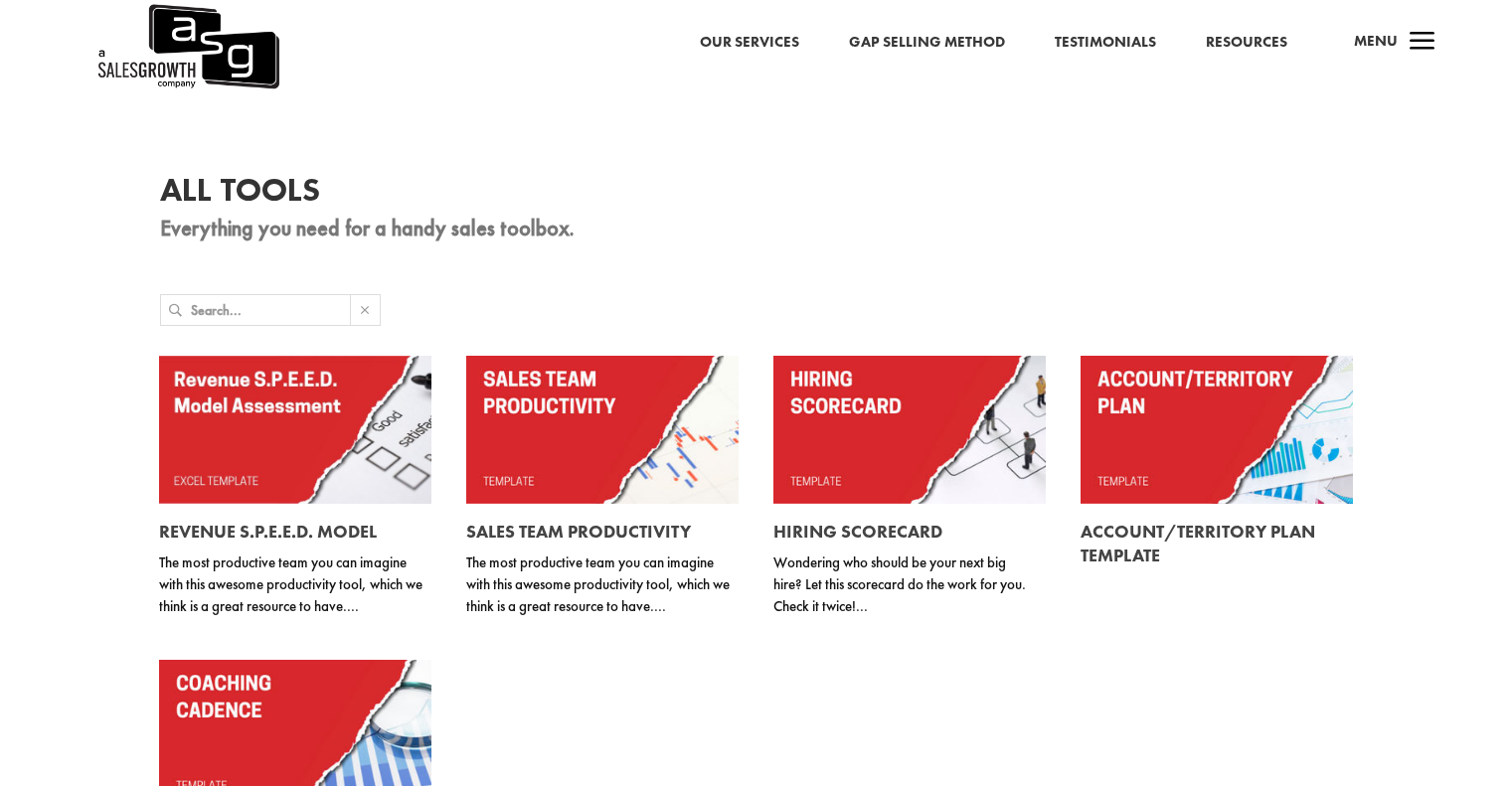 scroll, scrollTop: 0, scrollLeft: 0, axis: both 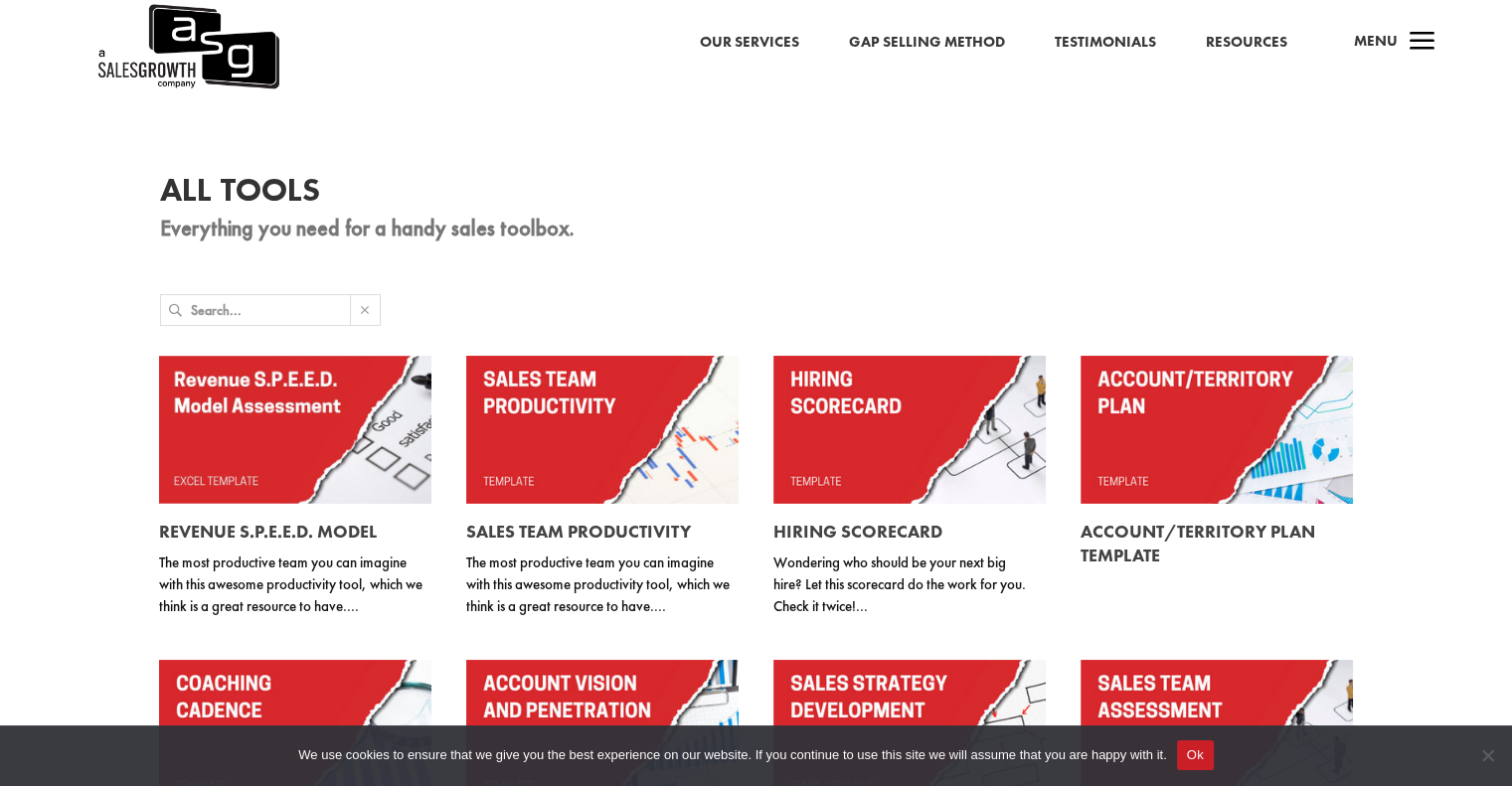 click on "All Tools
Everything you need for a handy sales toolbox.
Revenue S.P.E.E.D. Model The most productive team you can imagine with this awesome productivity tool, which we think is a great resource to have.... Sales Team Productivity The most productive team you can imagine with this awesome productivity tool, which we think is a great resource to have.... Hiring Scorecard Wondering who should be your next big hire? Let this scorecard do the work for you. Check it twice!... Account/Territory Plan Template Coaching Cadence Template Account Vision and Penetration Template Sales Strategy Development Template G.S.I.T. Sales Team Assessment Prioritization Worksheet Open Sales Position Cost Calculator Problem Identification Worksheet Sales Email Response Probability Scorecard" at bounding box center [756, 662] 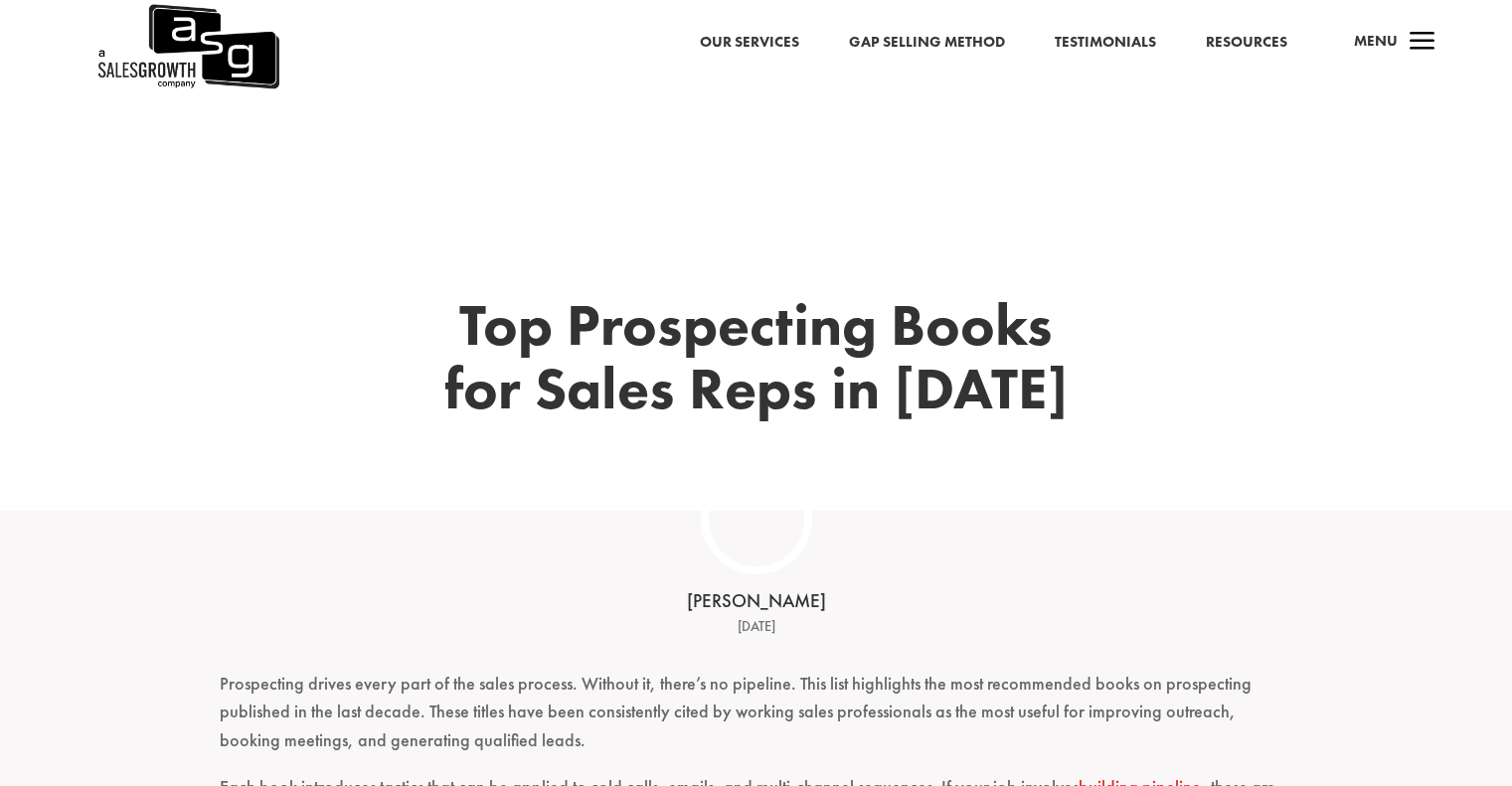 scroll, scrollTop: 0, scrollLeft: 0, axis: both 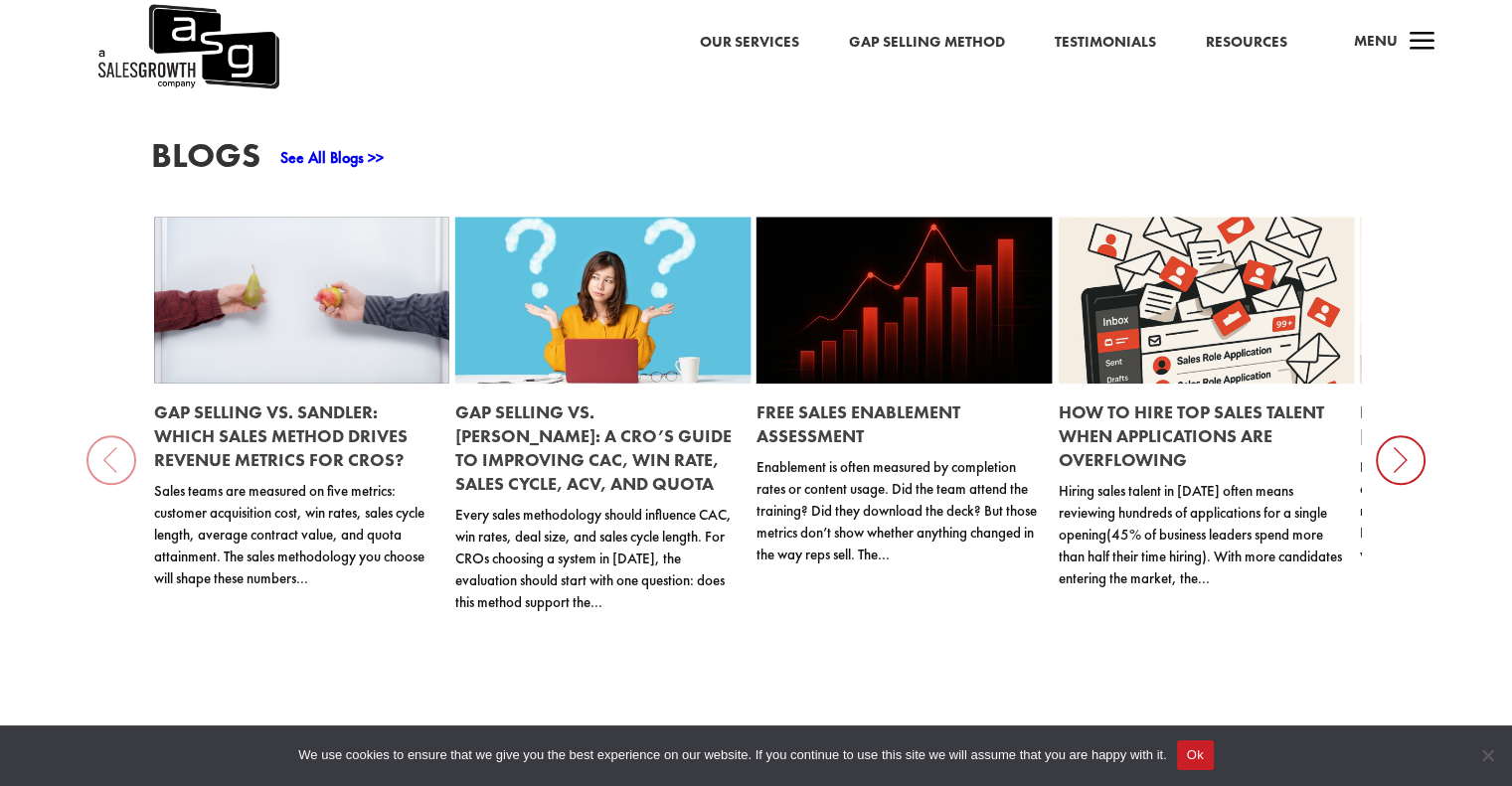 click on "See All Blogs >>" at bounding box center (332, 157) 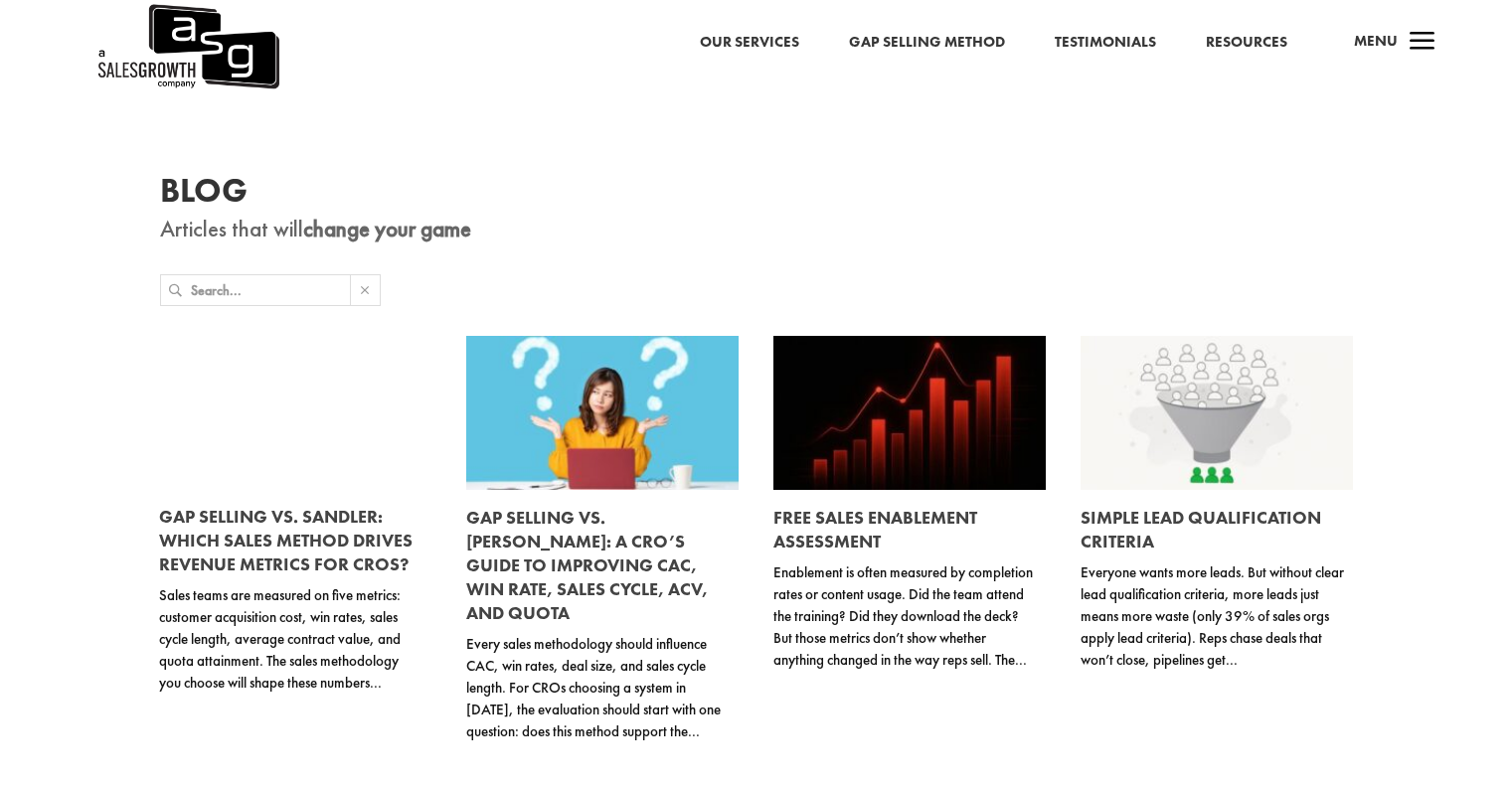 scroll, scrollTop: 0, scrollLeft: 0, axis: both 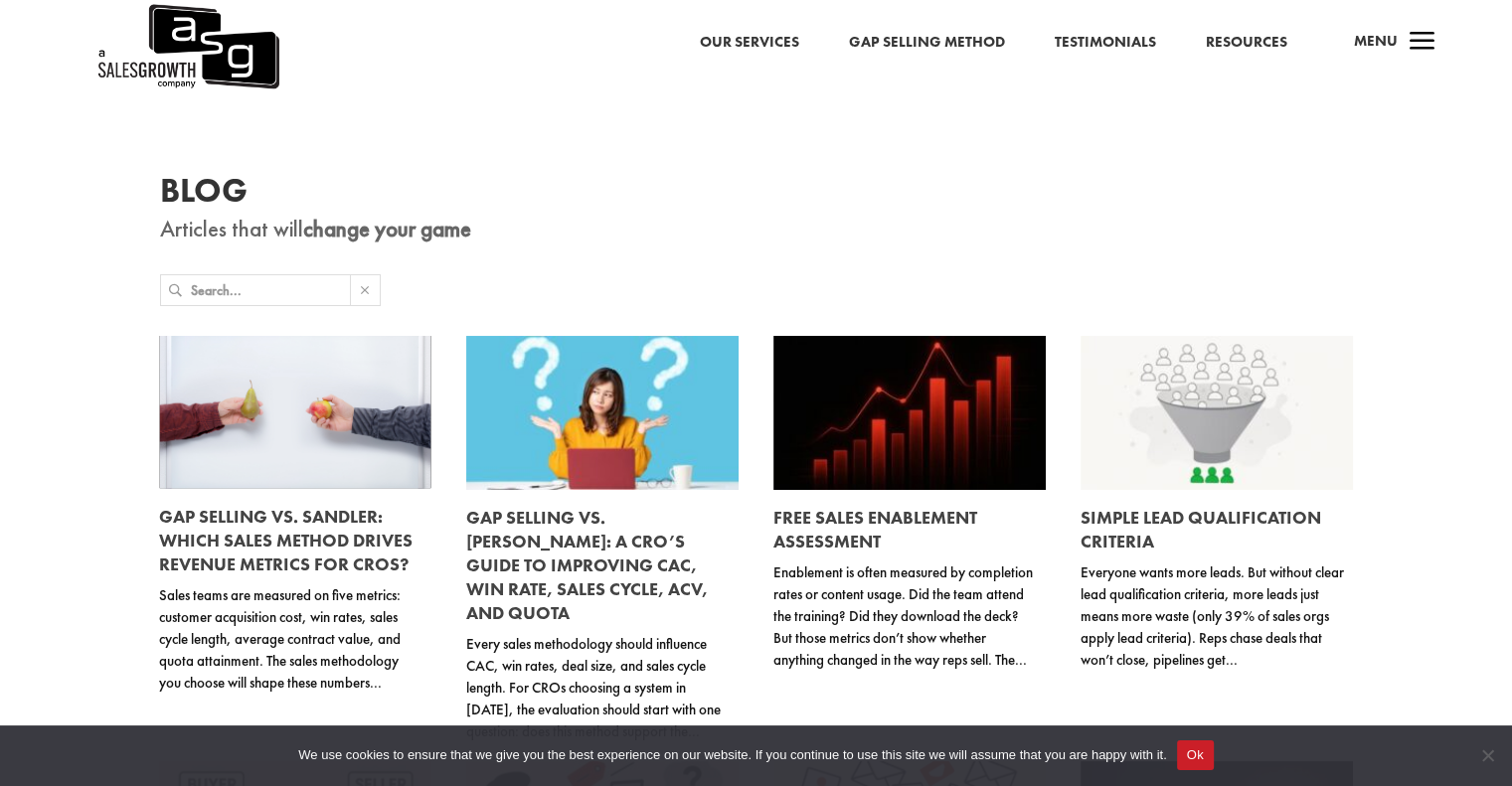drag, startPoint x: 1516, startPoint y: 34, endPoint x: 1529, endPoint y: -58, distance: 92.91394 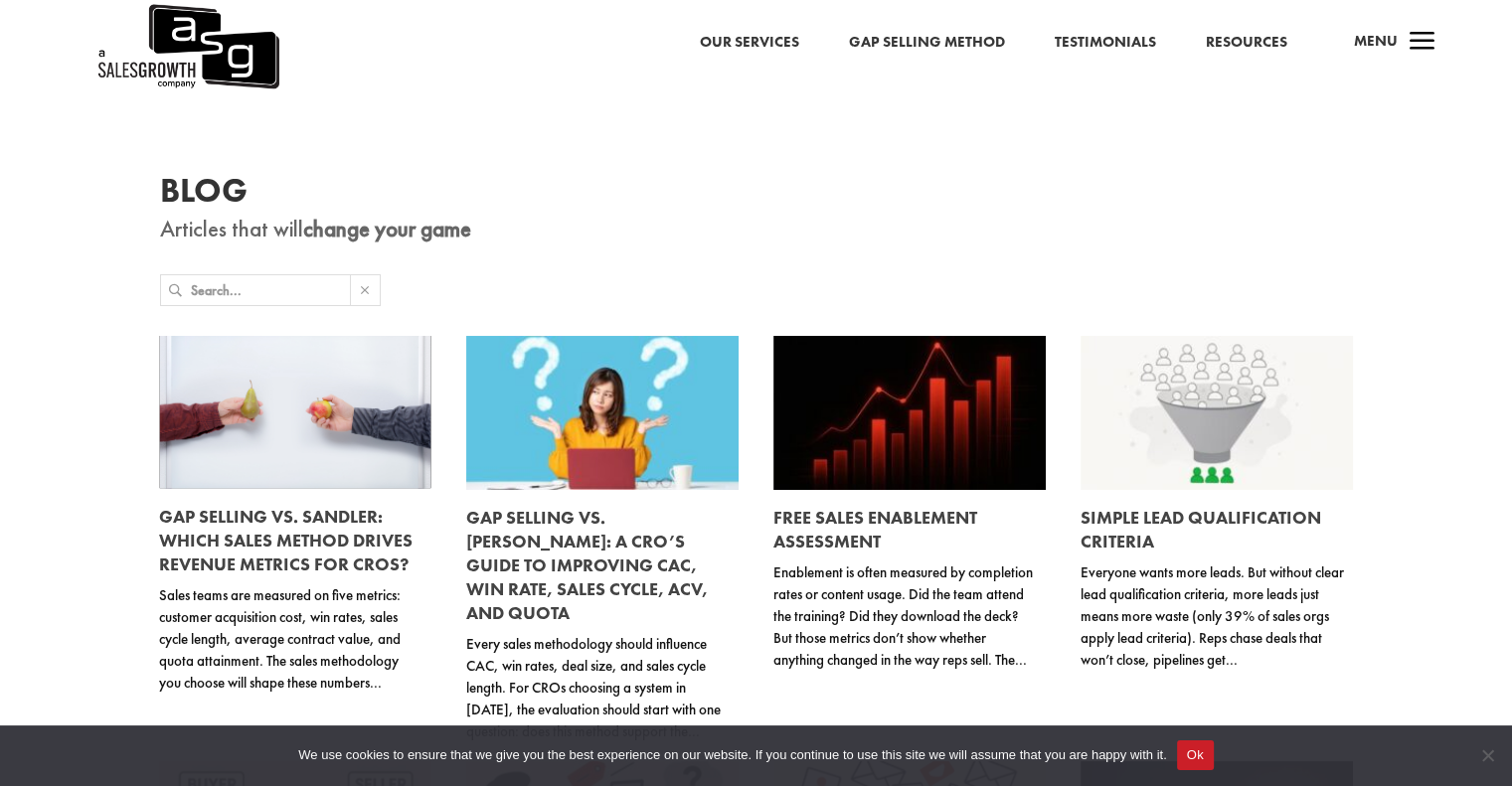 click on "Our Services
Gap Selling Method
Testimonials
Resources
a
Menu
A Sales Growth Co. is a global sales consulting and sales training company that  works differently because we think differently.
Get In Touch
Gap Selling Method
What is Gap Selling all about?
Buy The Book
Problems We Solve
Low Sales Conversion Rates
Low Average Sale Price
Long Sales Cycles
Poor Pipeline
Self Paced Course" at bounding box center (756, 22144) 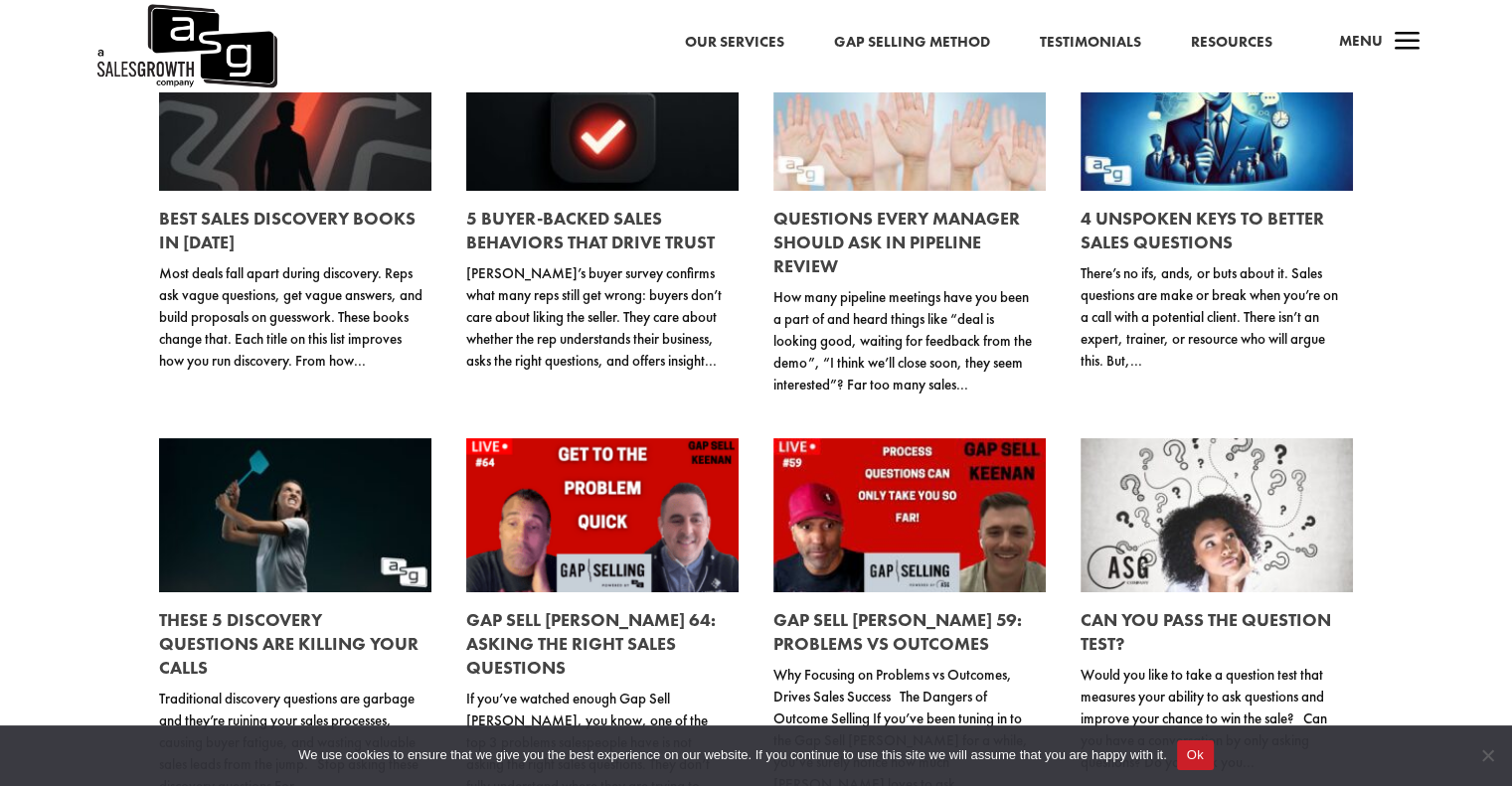 scroll, scrollTop: 497, scrollLeft: 0, axis: vertical 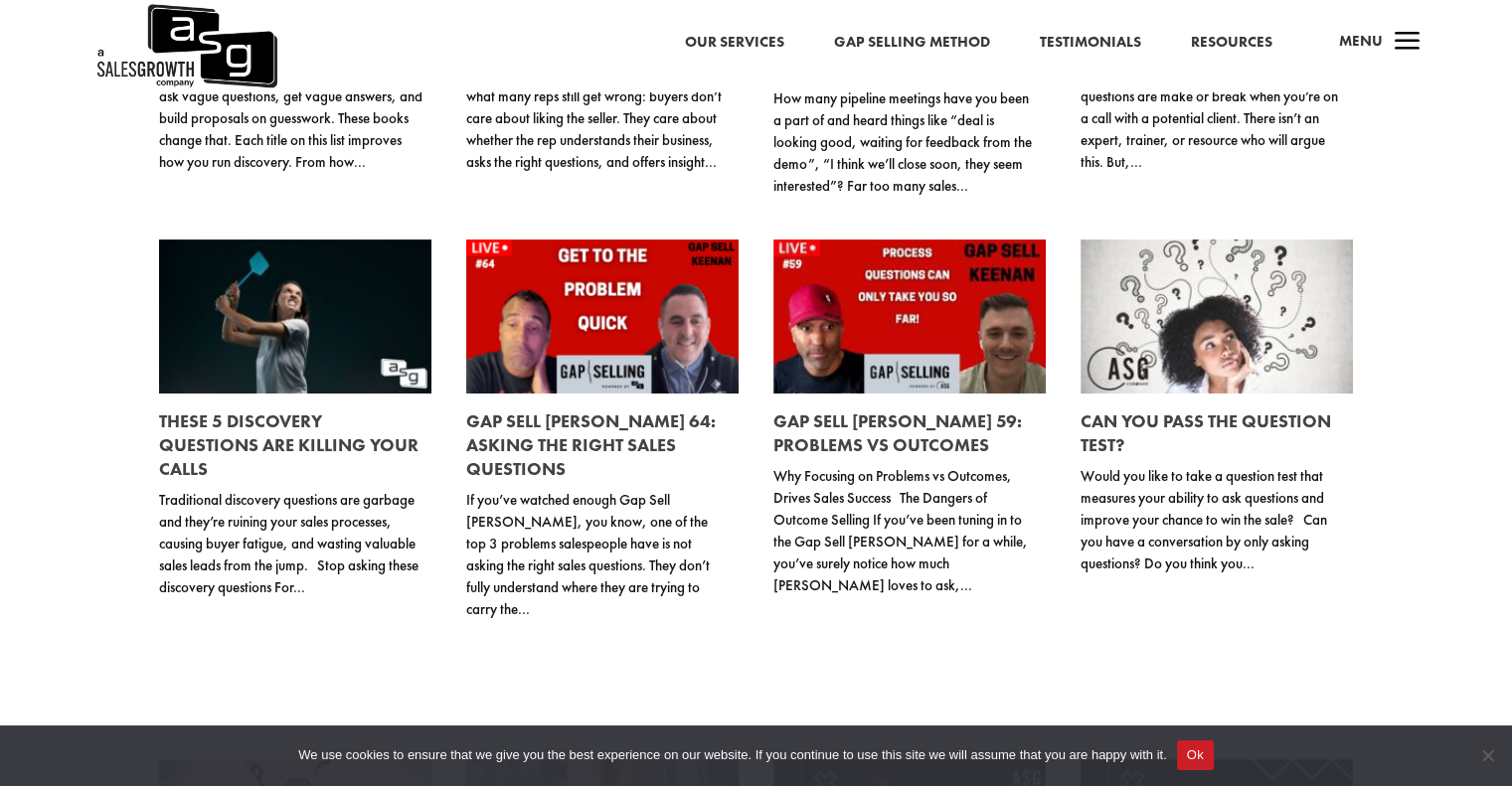 type on "questions" 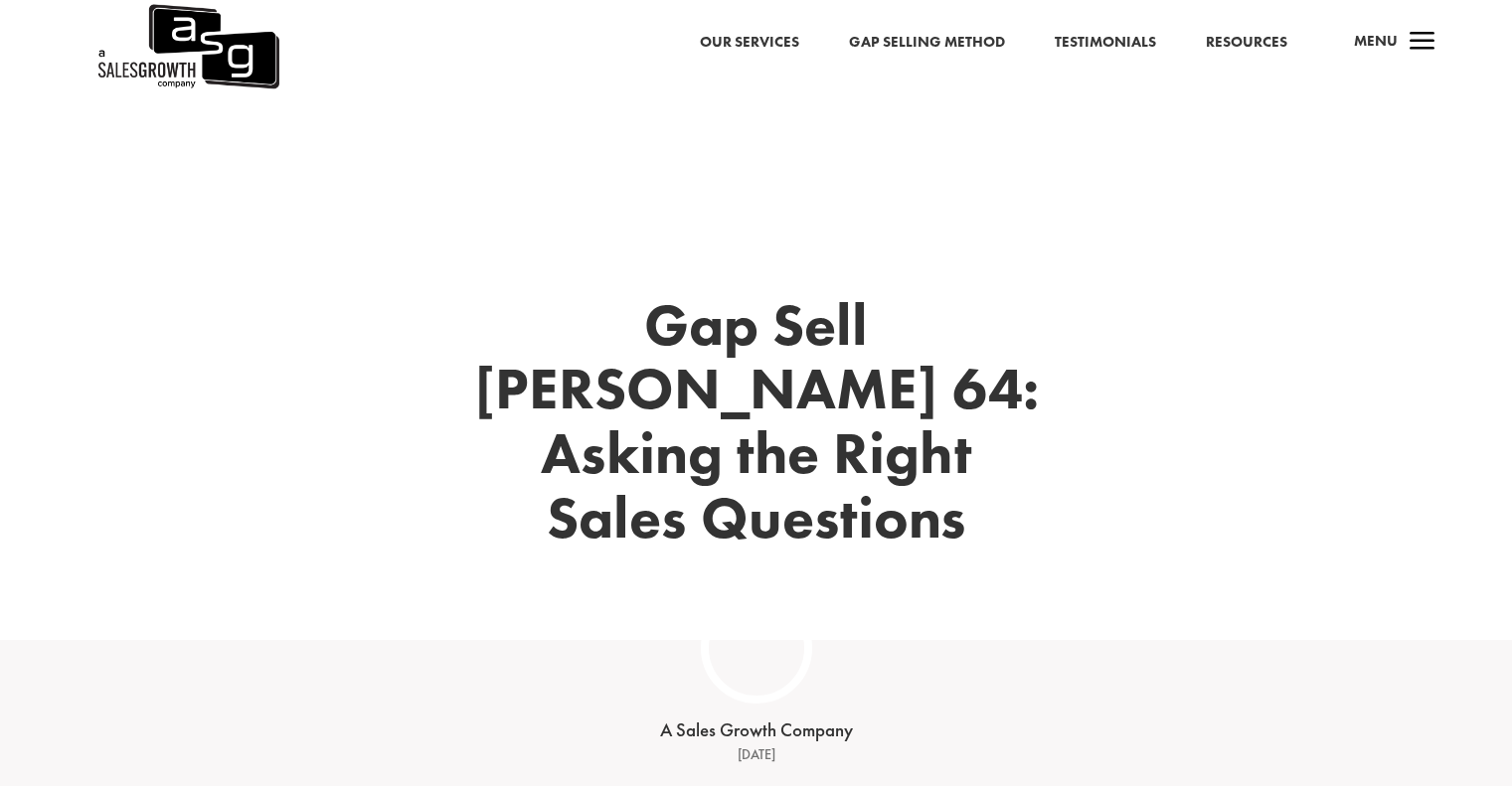 scroll, scrollTop: 0, scrollLeft: 0, axis: both 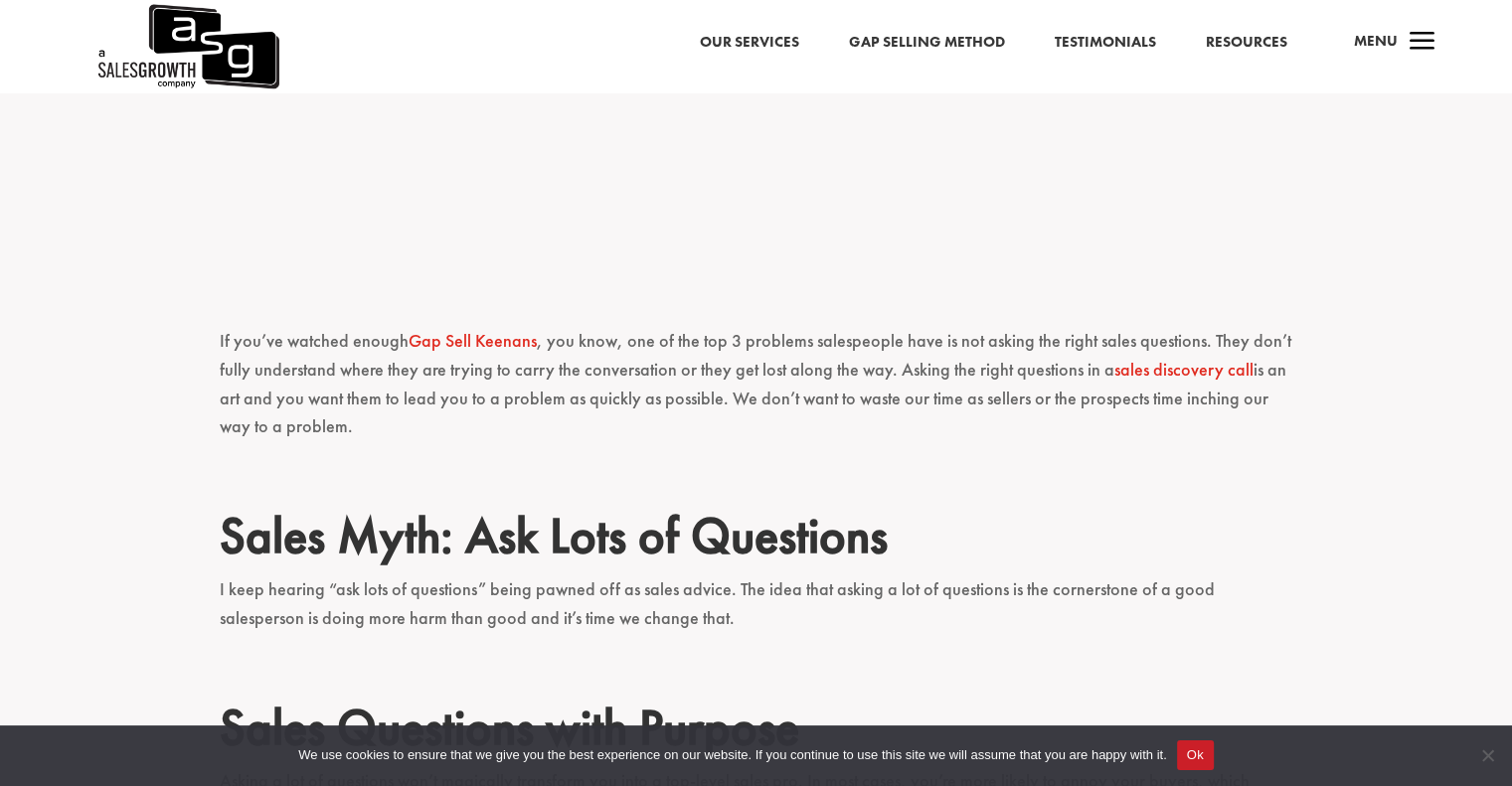 click on "sales discovery call" at bounding box center (1184, 369) 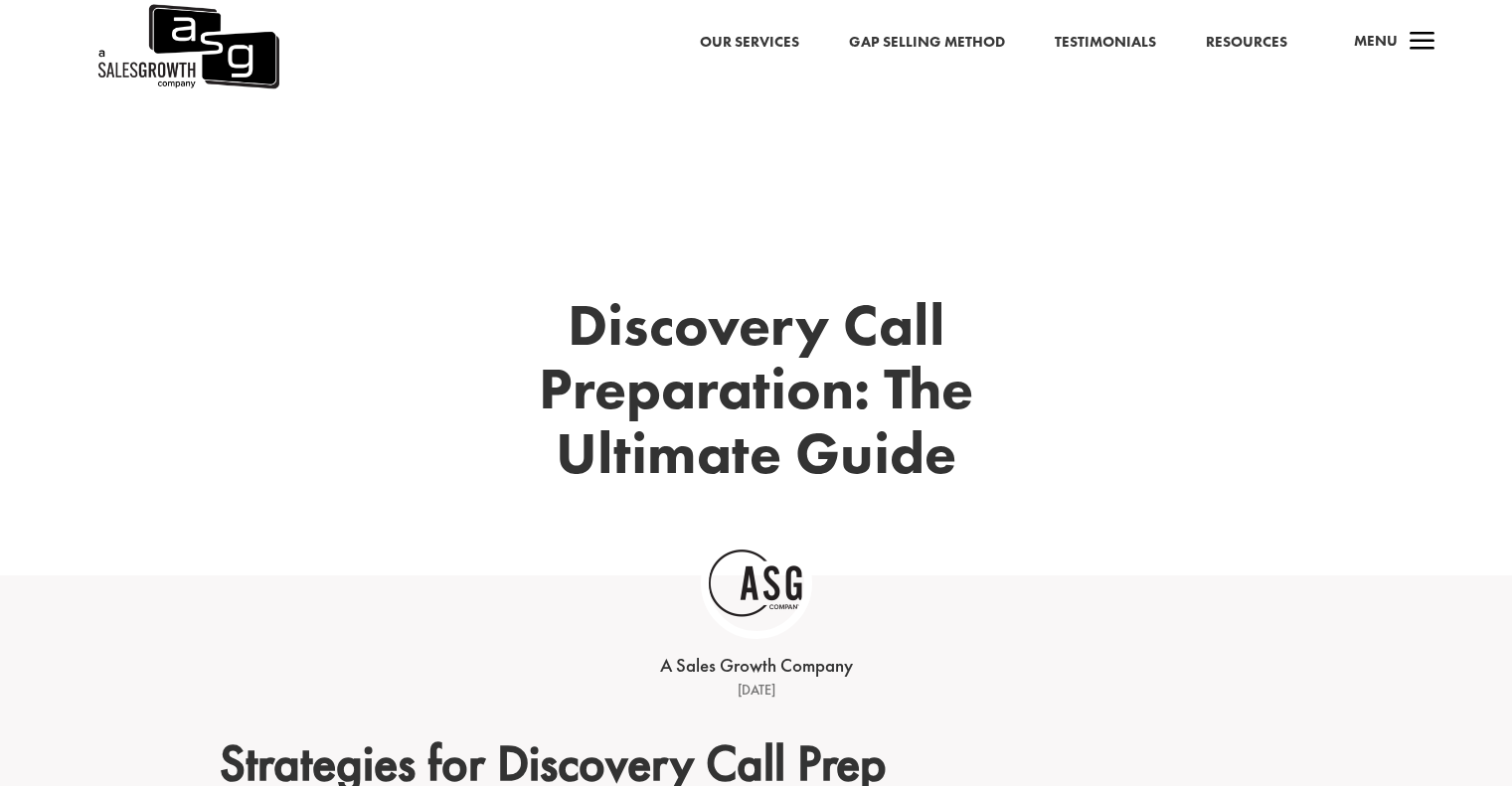 scroll, scrollTop: 0, scrollLeft: 0, axis: both 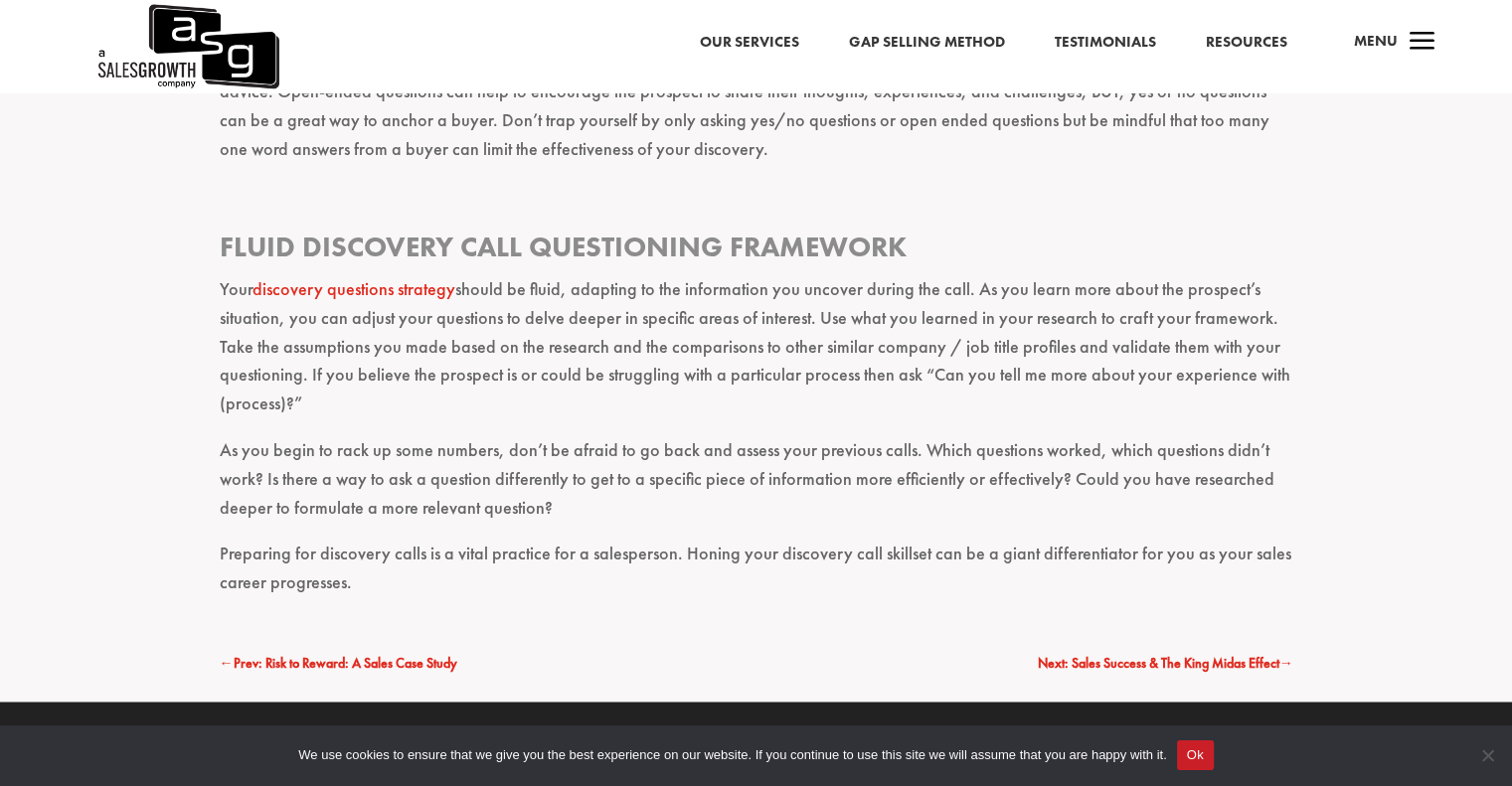 click on "discovery questions strategy" at bounding box center (354, 288) 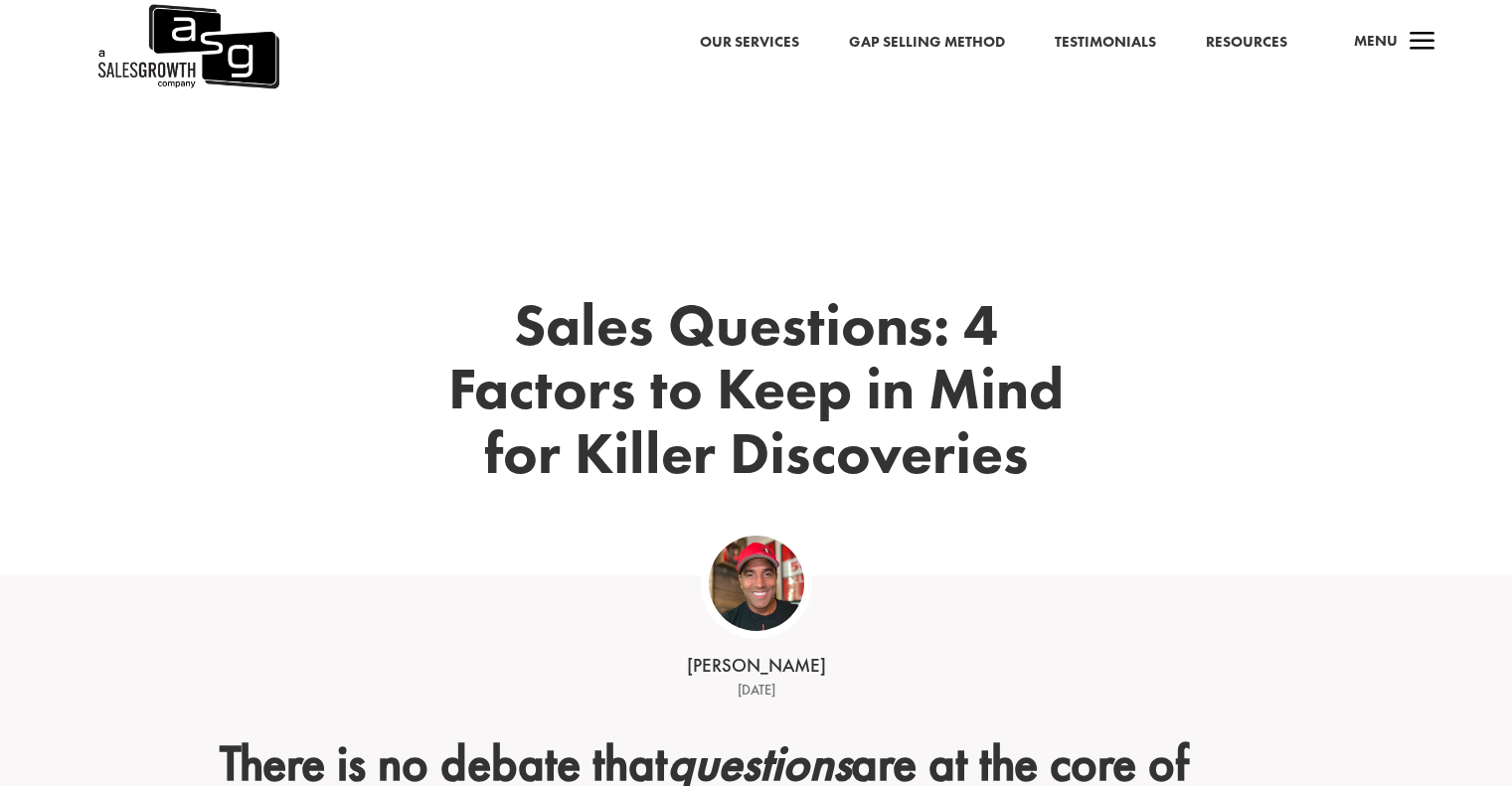 scroll, scrollTop: 0, scrollLeft: 0, axis: both 